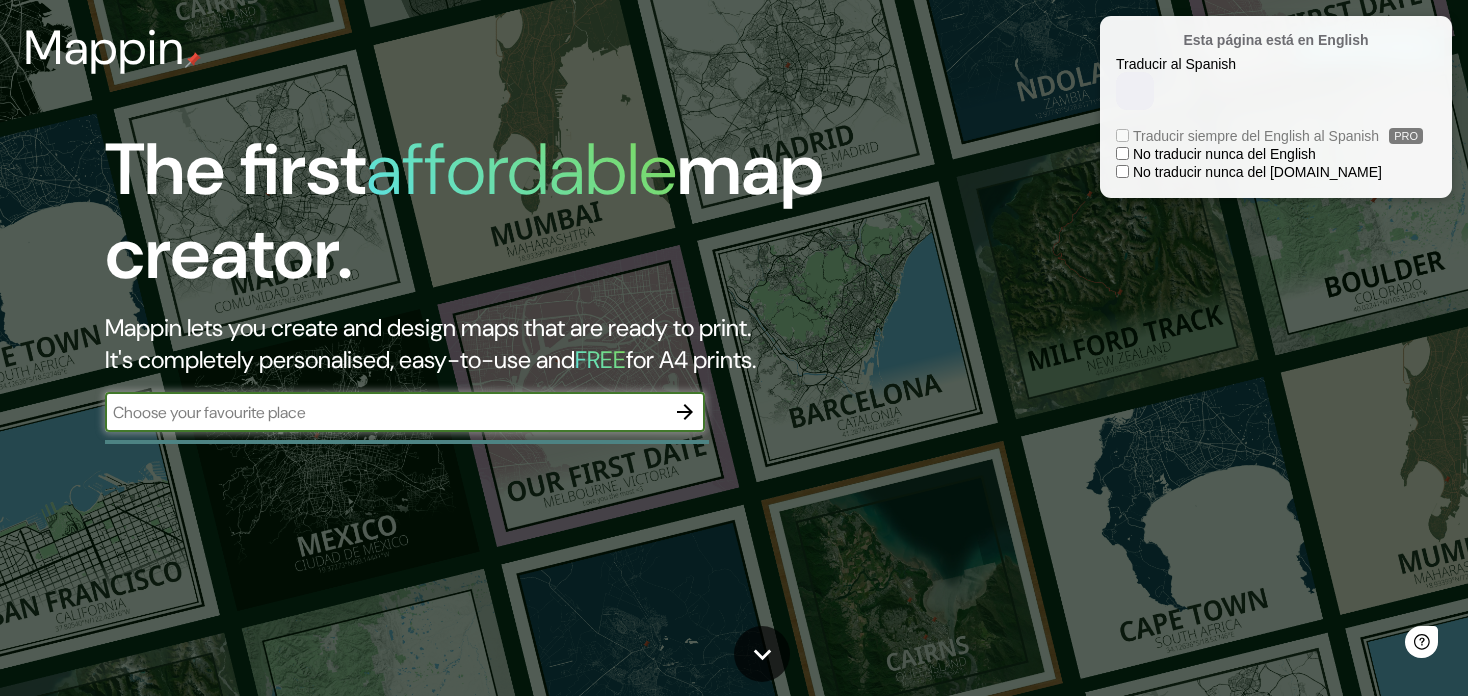 scroll, scrollTop: 0, scrollLeft: 0, axis: both 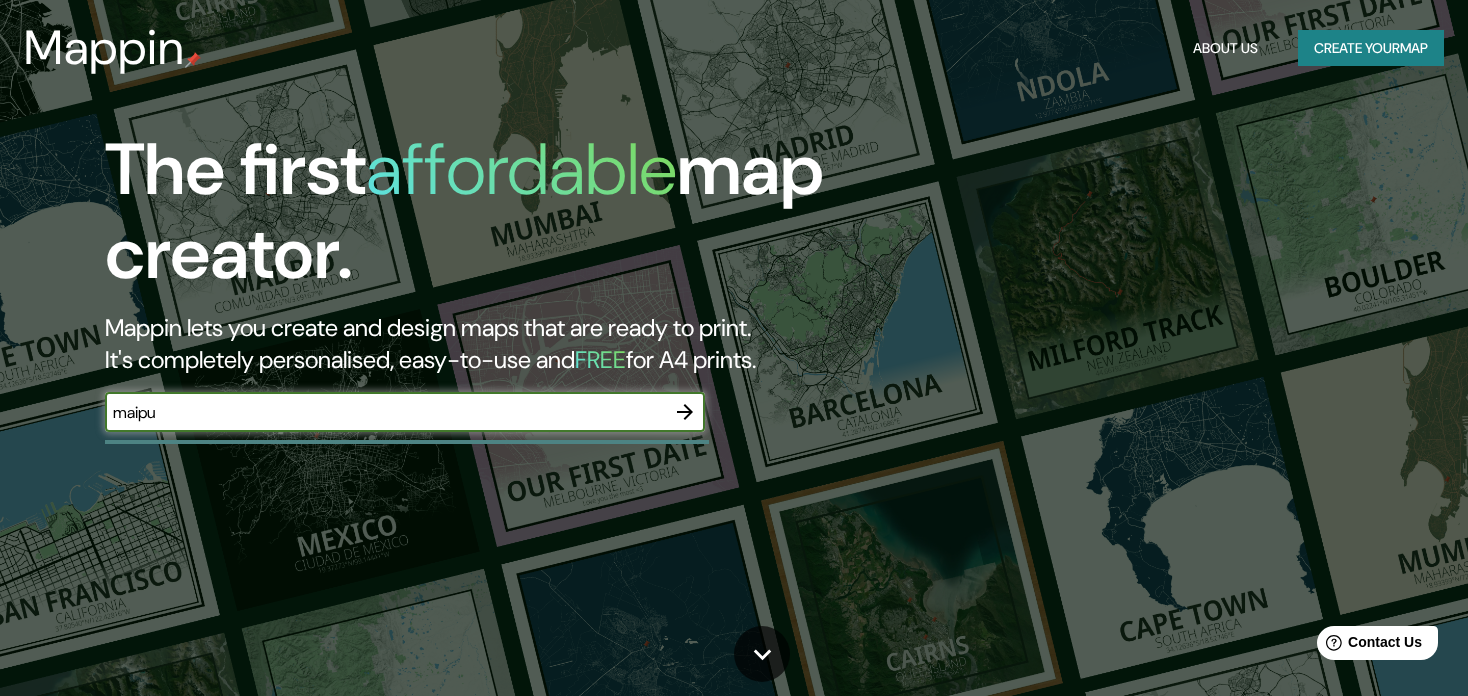 type on "maipu" 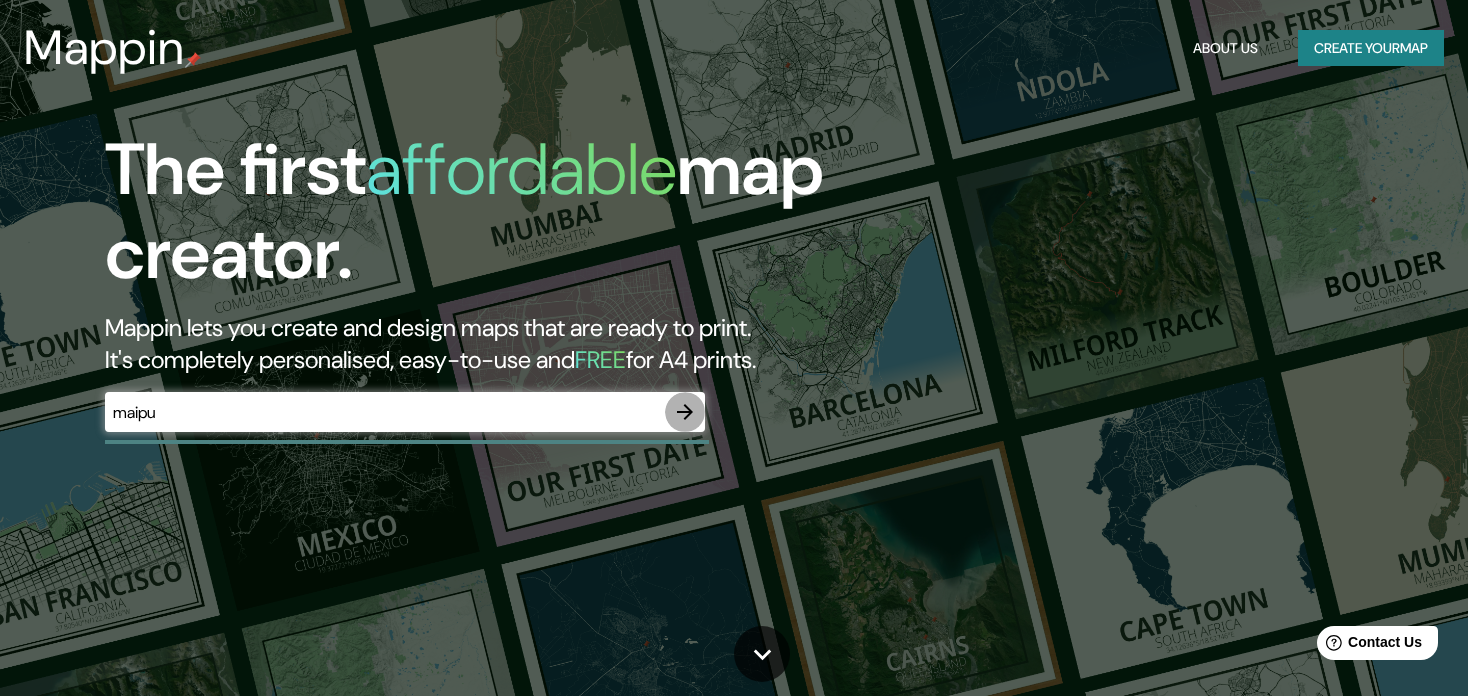 click 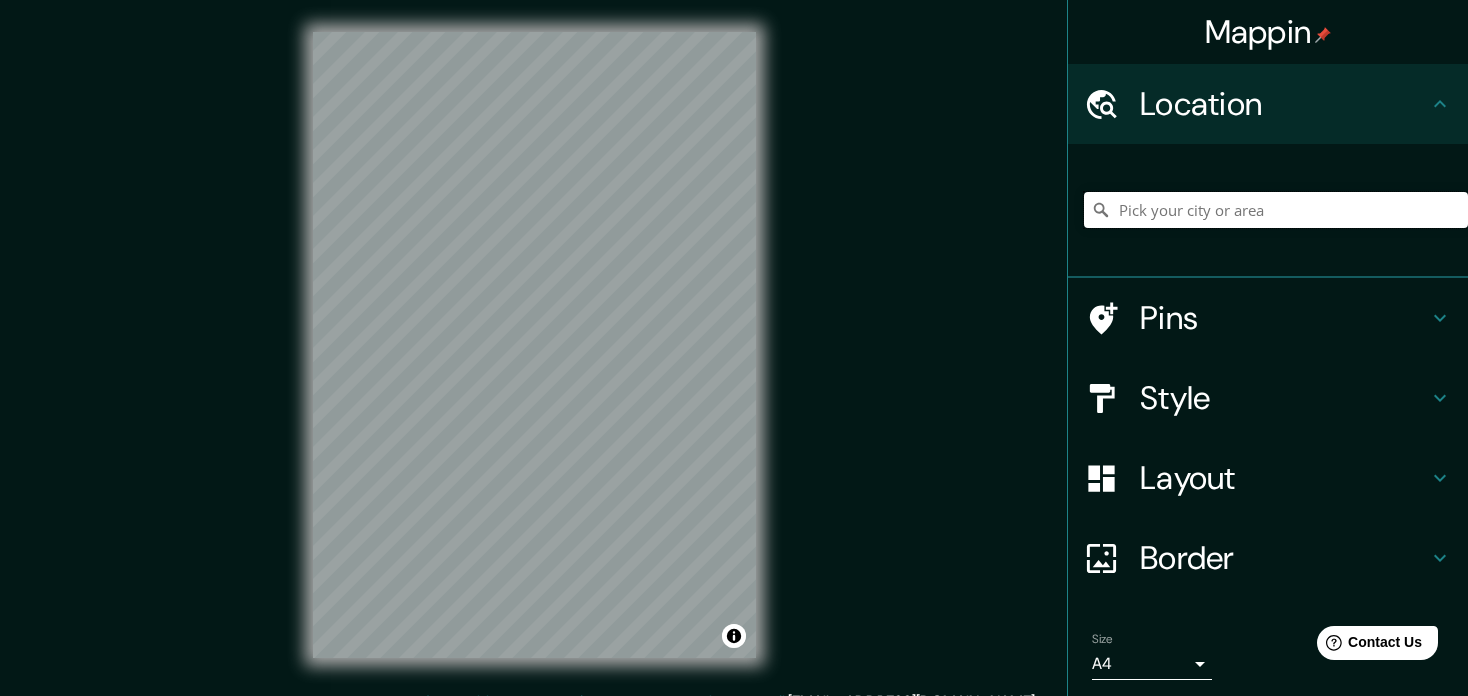 click at bounding box center (1276, 210) 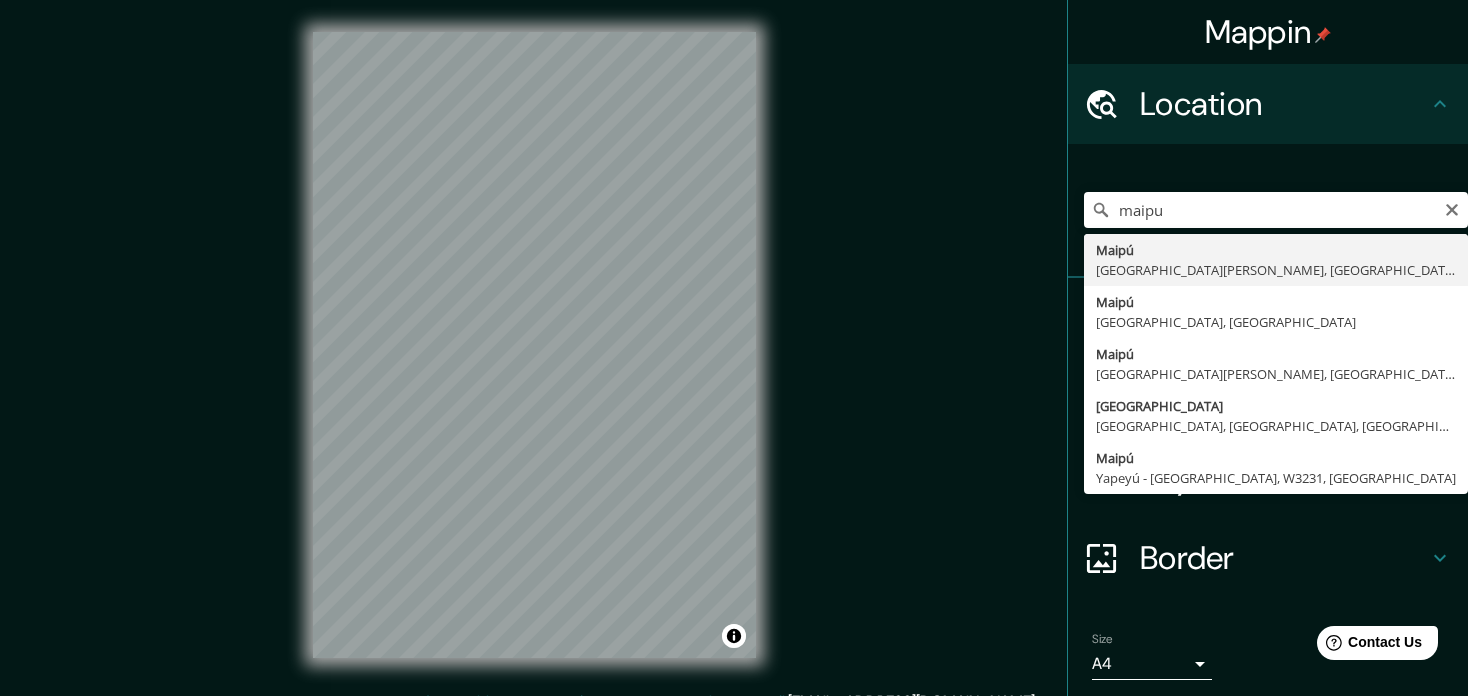 type on "[GEOGRAPHIC_DATA], [GEOGRAPHIC_DATA][PERSON_NAME], [GEOGRAPHIC_DATA]" 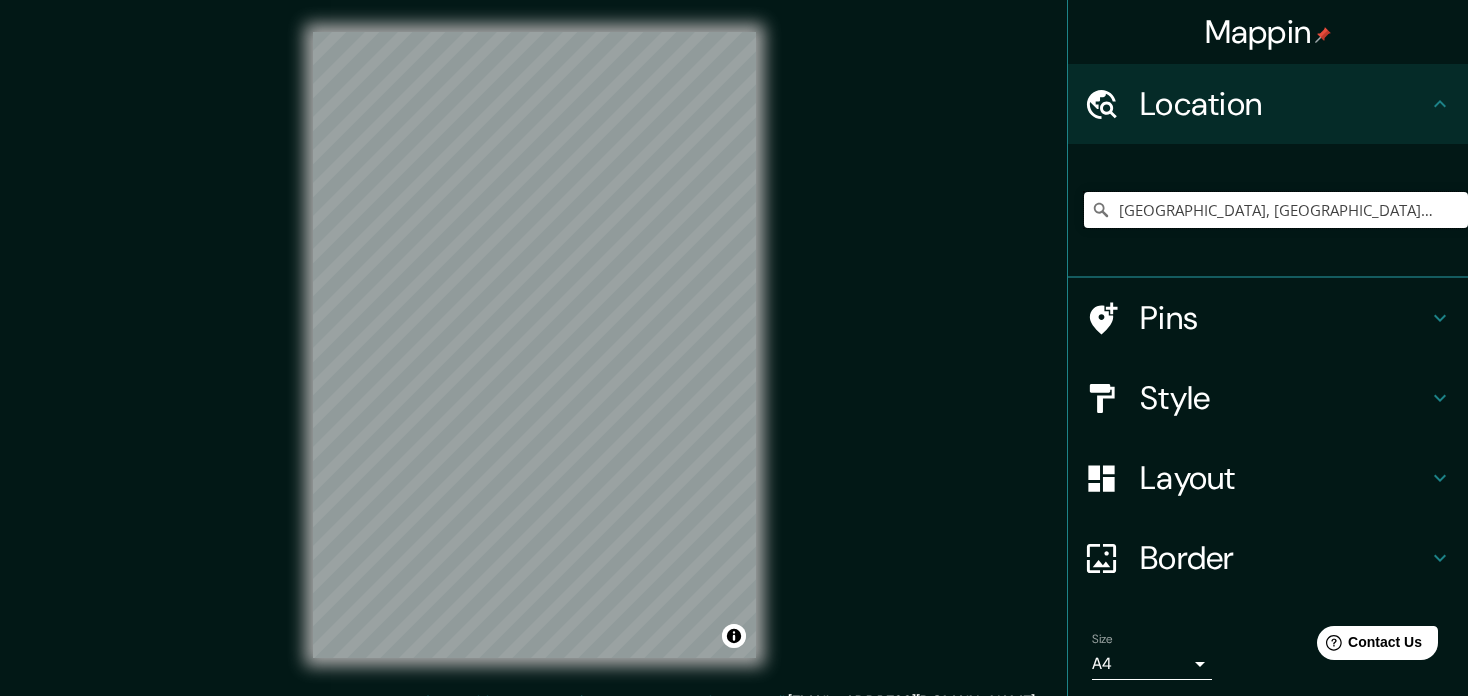 scroll, scrollTop: 0, scrollLeft: 0, axis: both 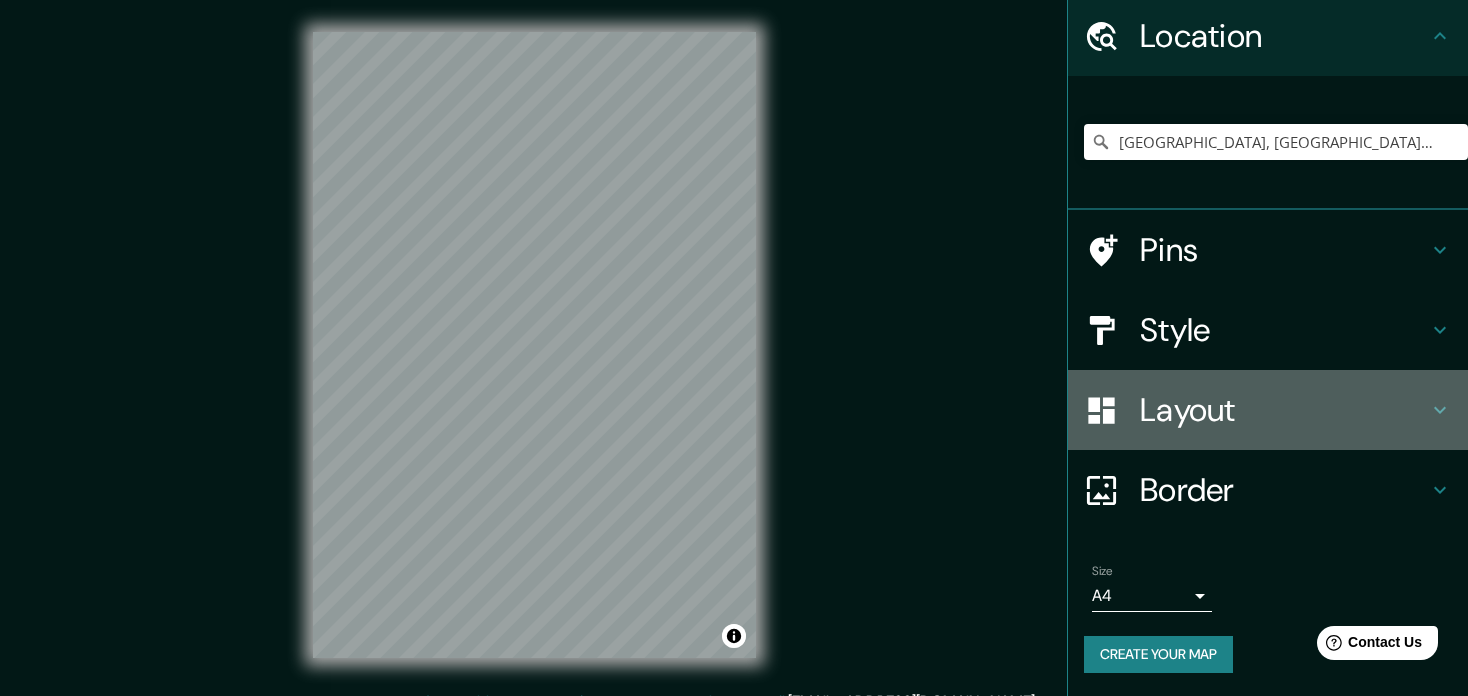 click on "Layout" at bounding box center [1284, 410] 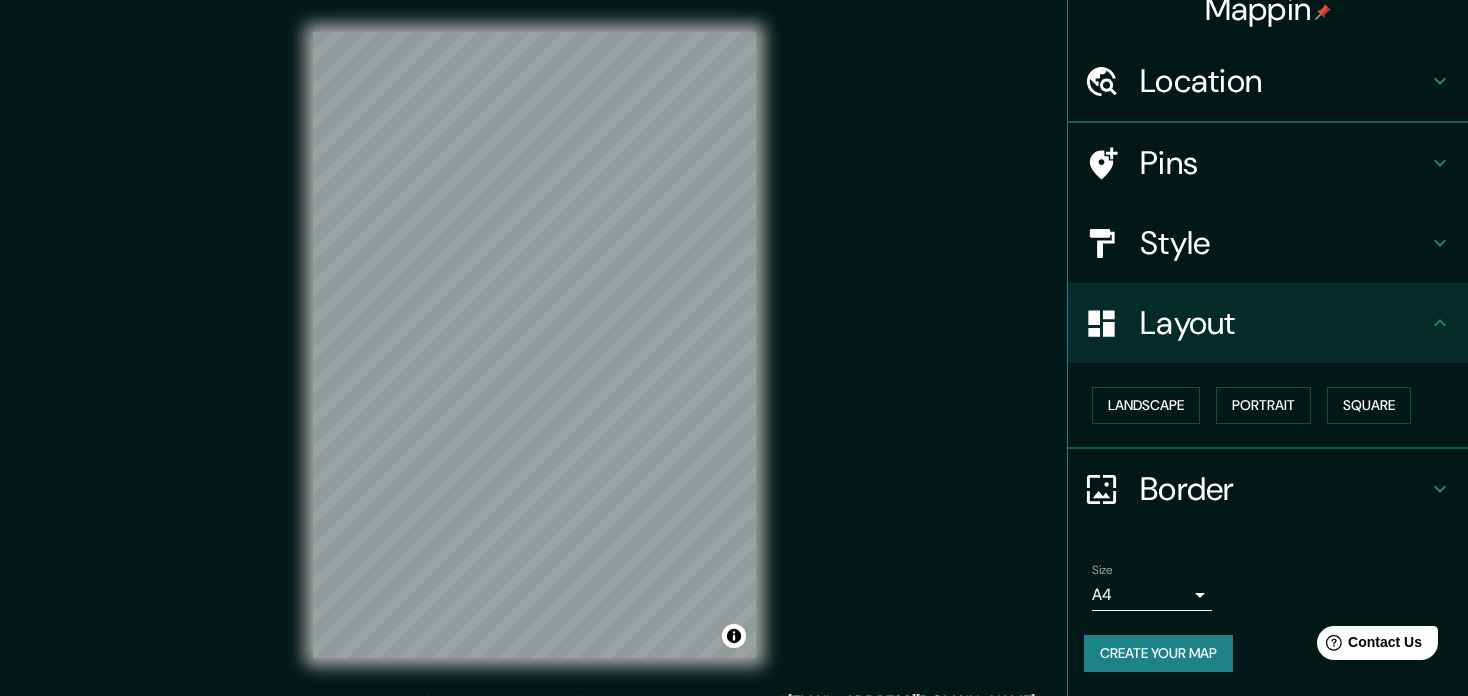 scroll, scrollTop: 21, scrollLeft: 0, axis: vertical 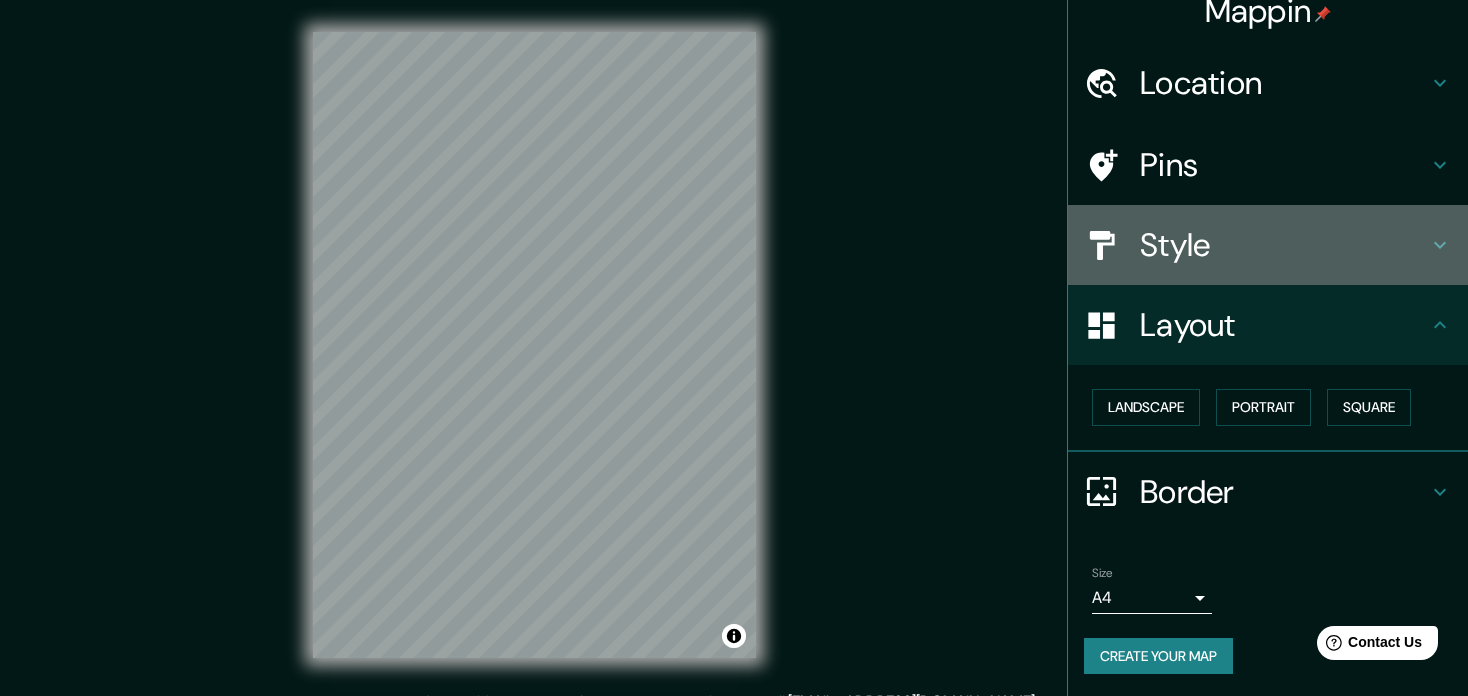click on "Style" at bounding box center [1284, 245] 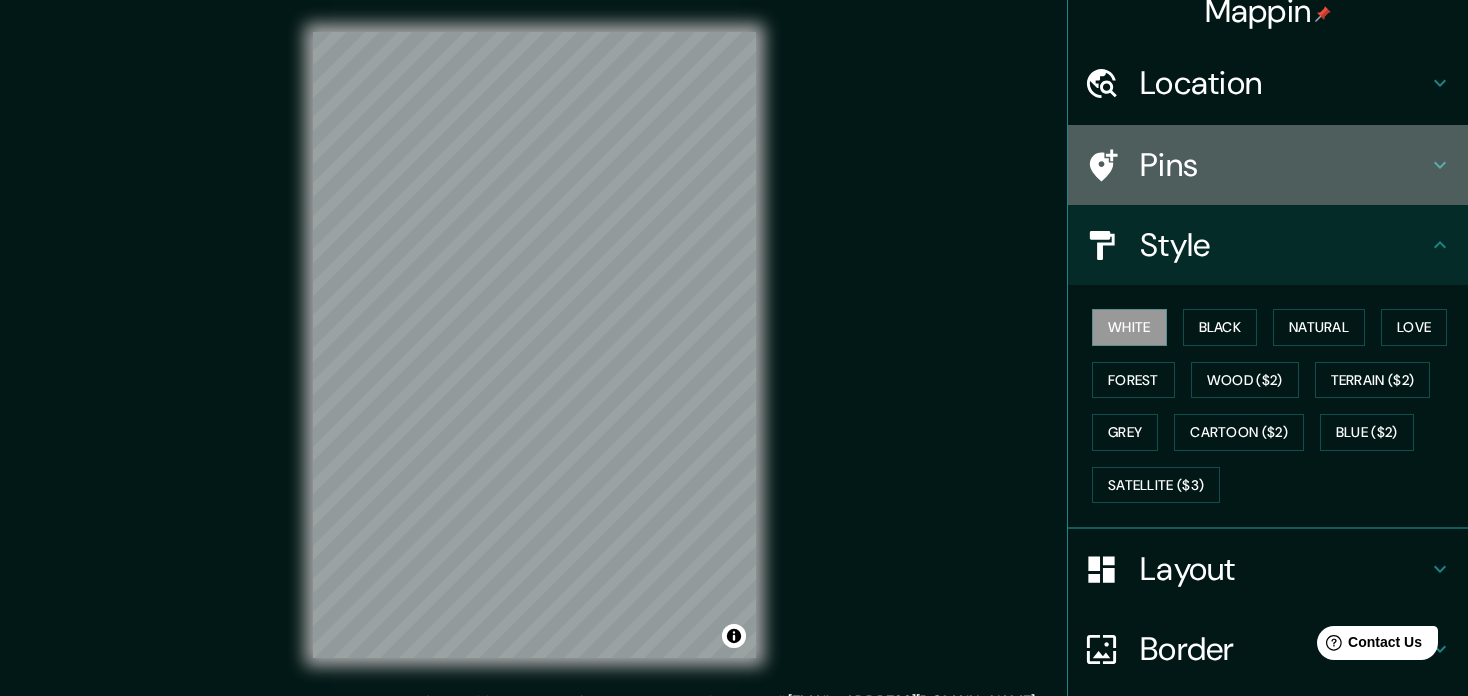 click on "Pins" at bounding box center (1284, 165) 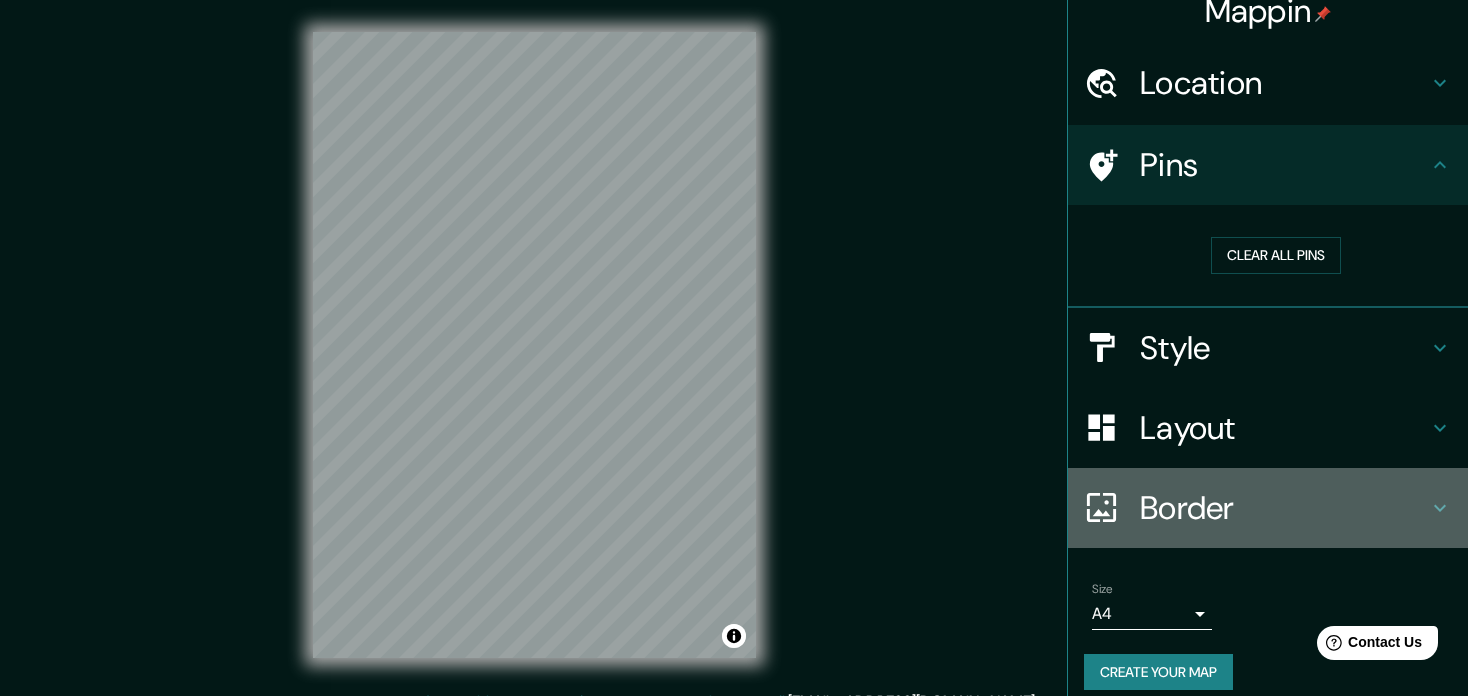 click on "Border" at bounding box center (1284, 508) 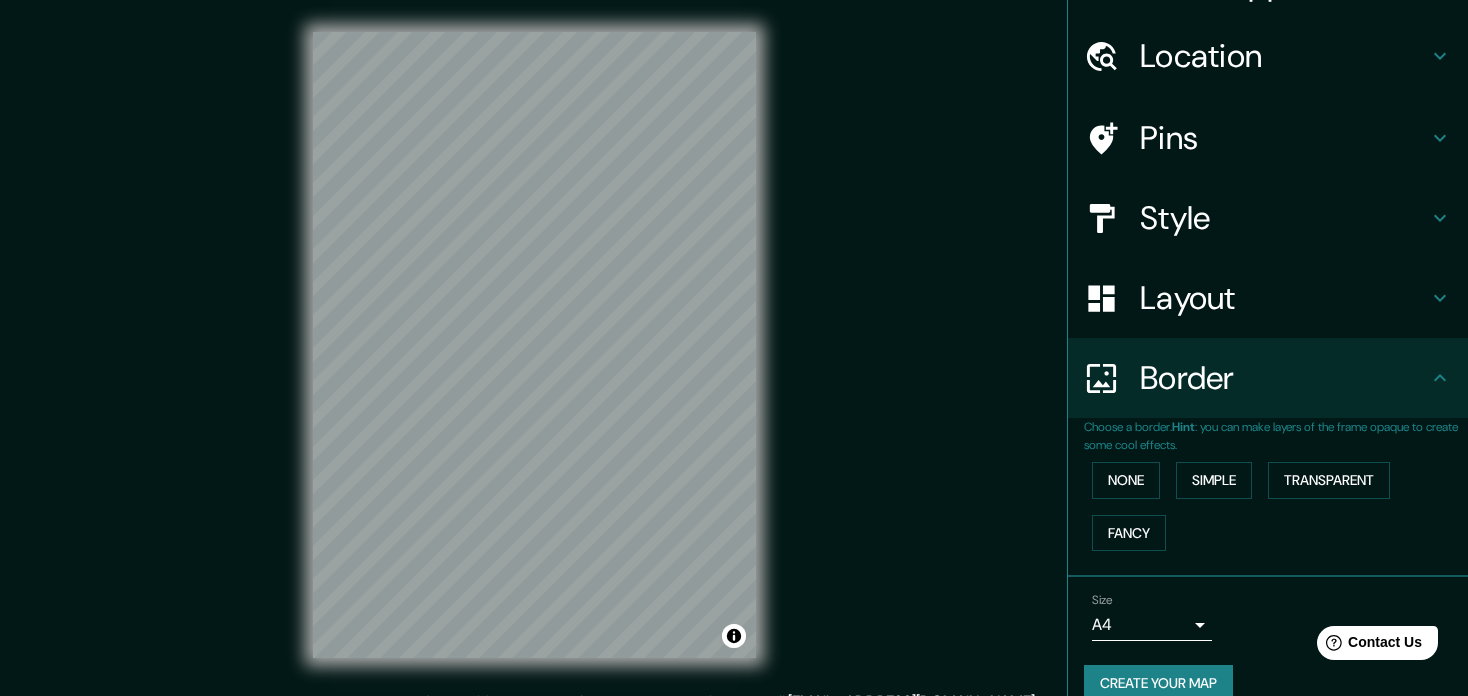 scroll, scrollTop: 0, scrollLeft: 0, axis: both 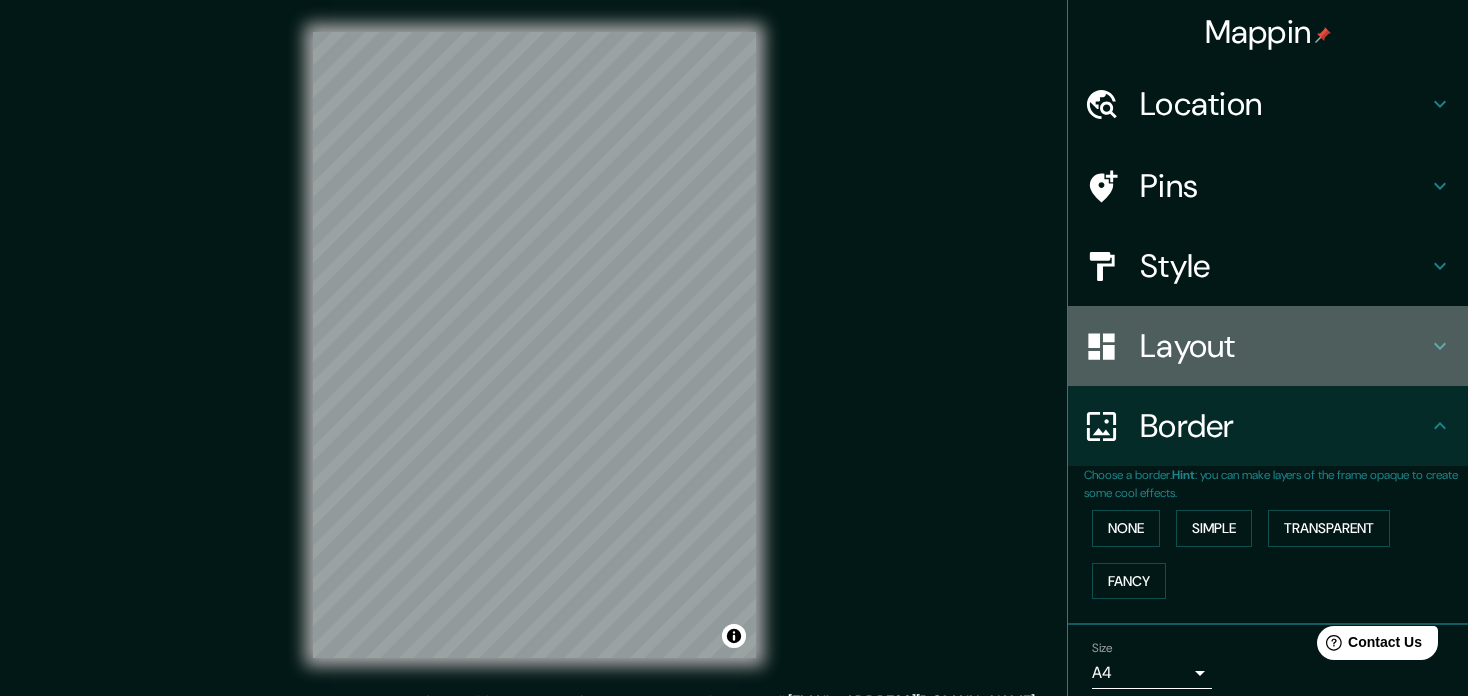 click on "Layout" at bounding box center [1284, 346] 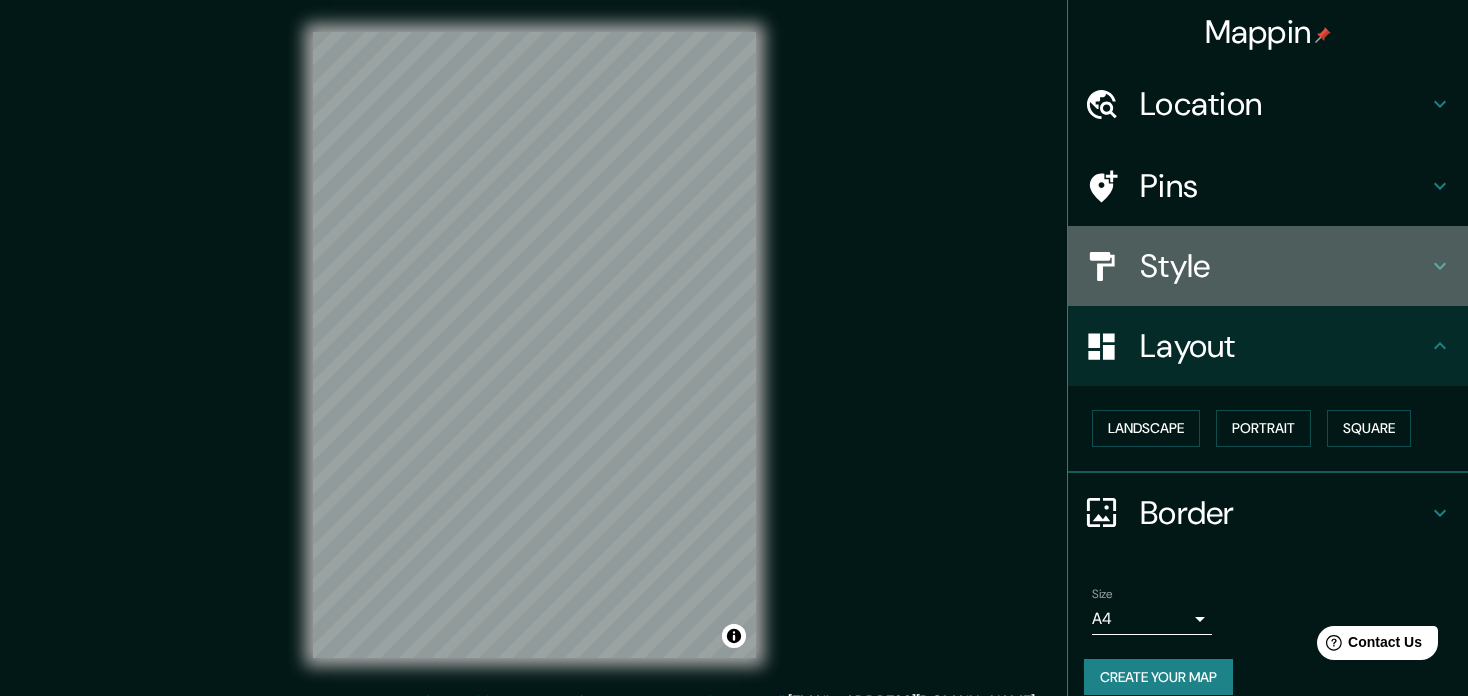 click on "Style" at bounding box center [1284, 266] 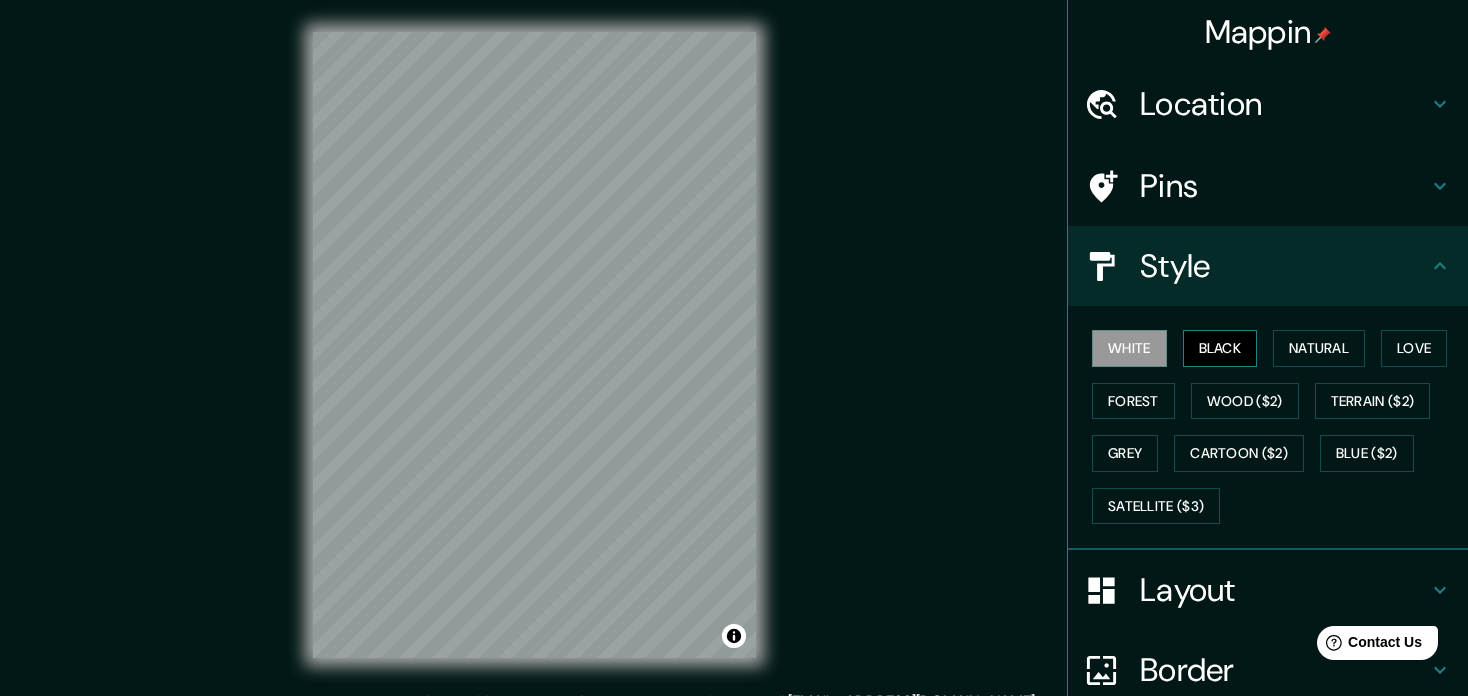 click on "Black" at bounding box center [1220, 348] 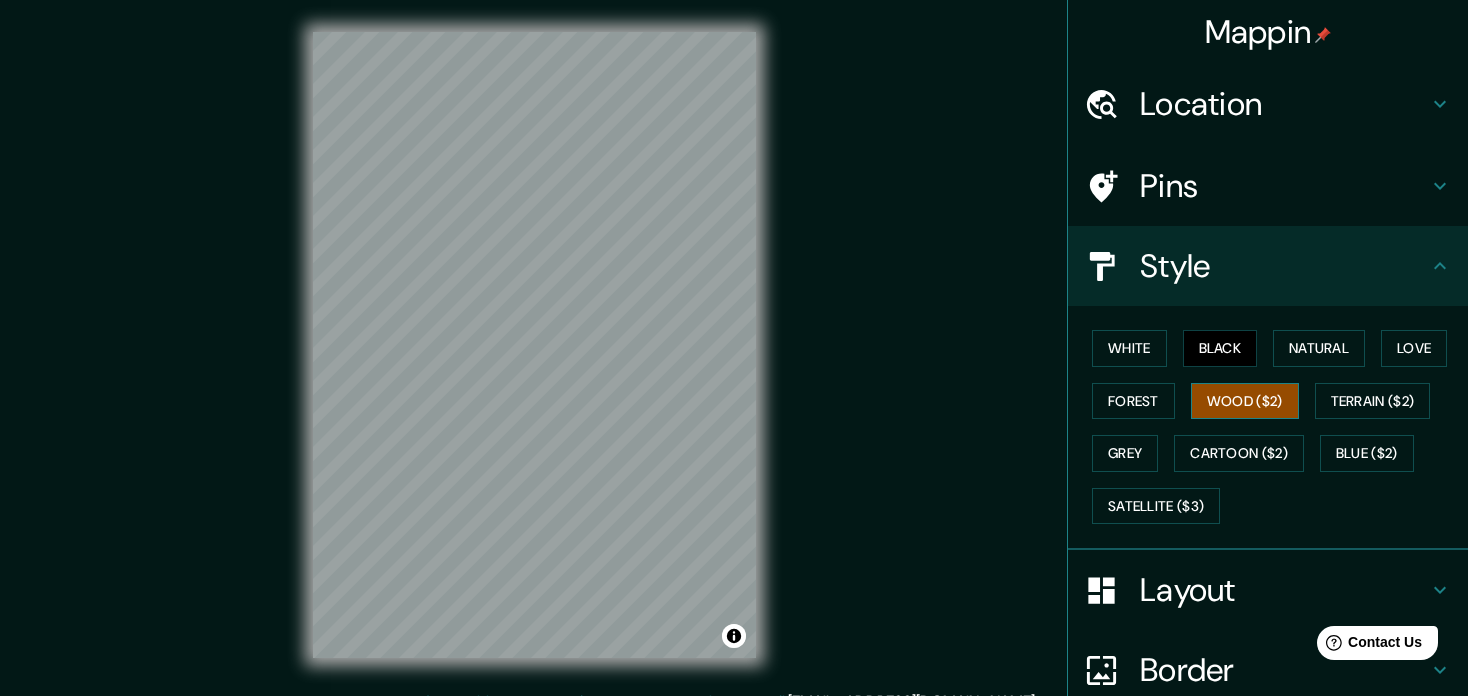 click on "Wood ($2)" at bounding box center (1245, 401) 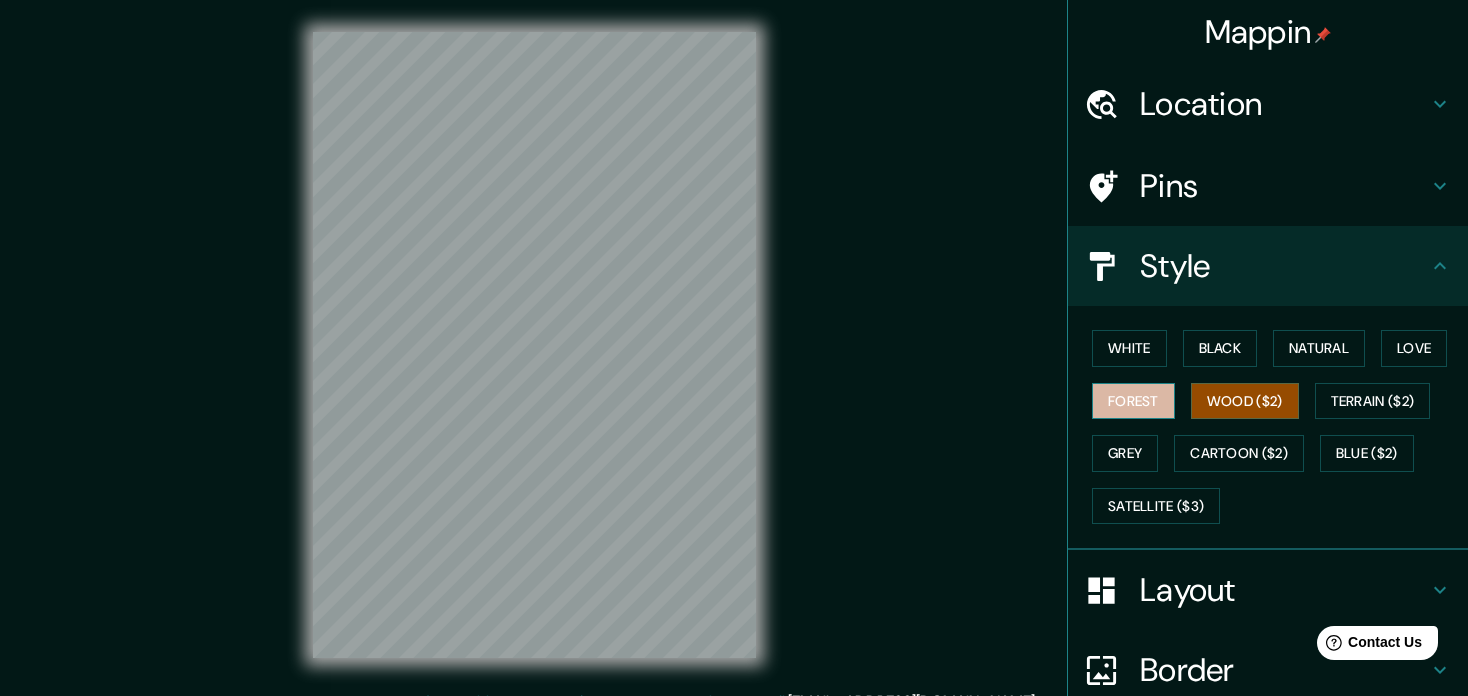 click on "Forest" at bounding box center (1133, 401) 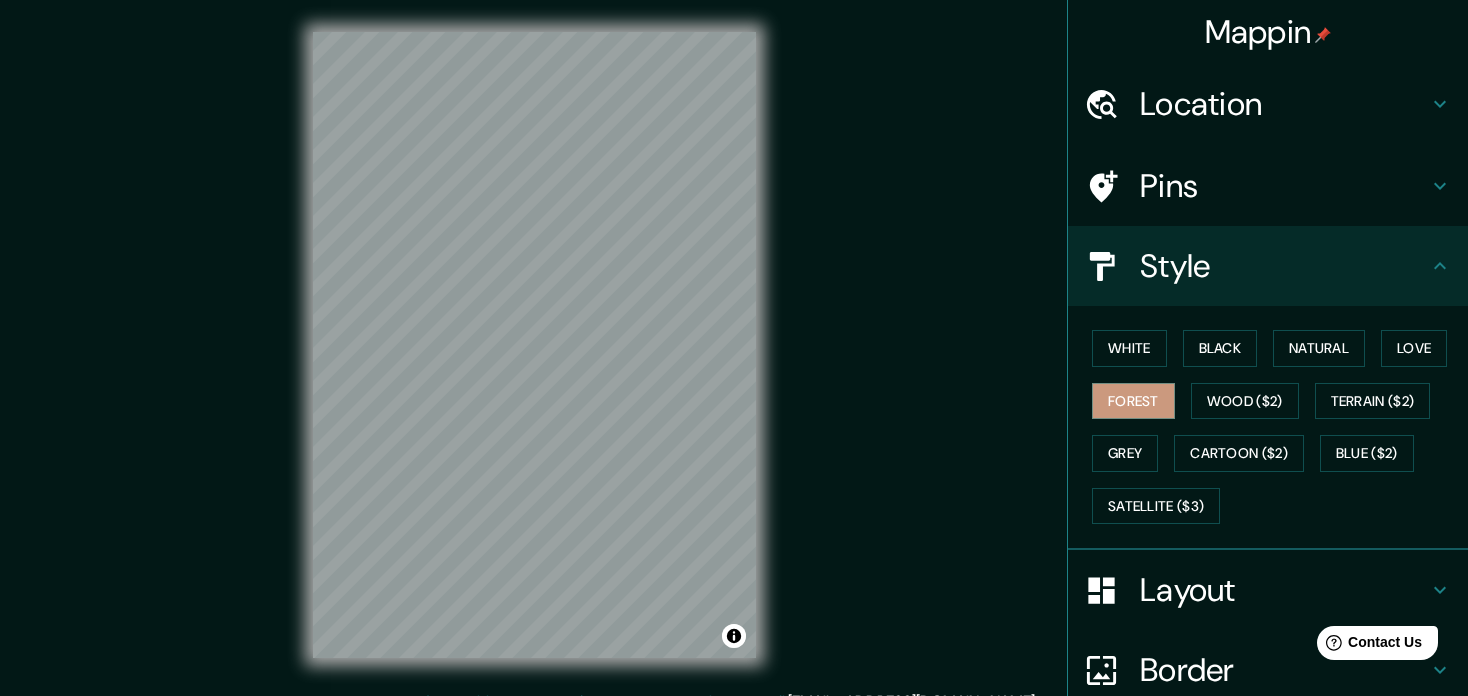 click on "White Black Natural Love Forest Wood ($2) Terrain ($2) Grey Cartoon ($2) Blue ($2) Satellite ($3)" at bounding box center [1276, 427] 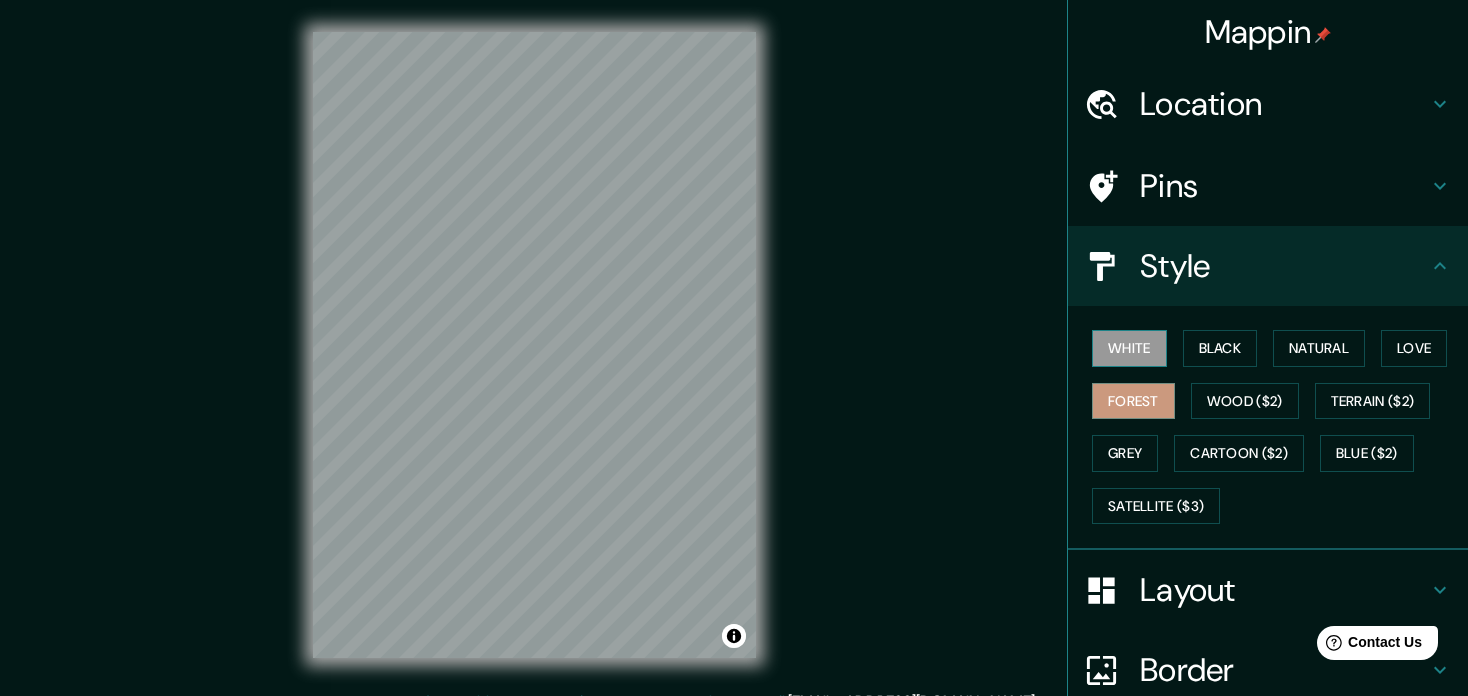 click on "White" at bounding box center (1129, 348) 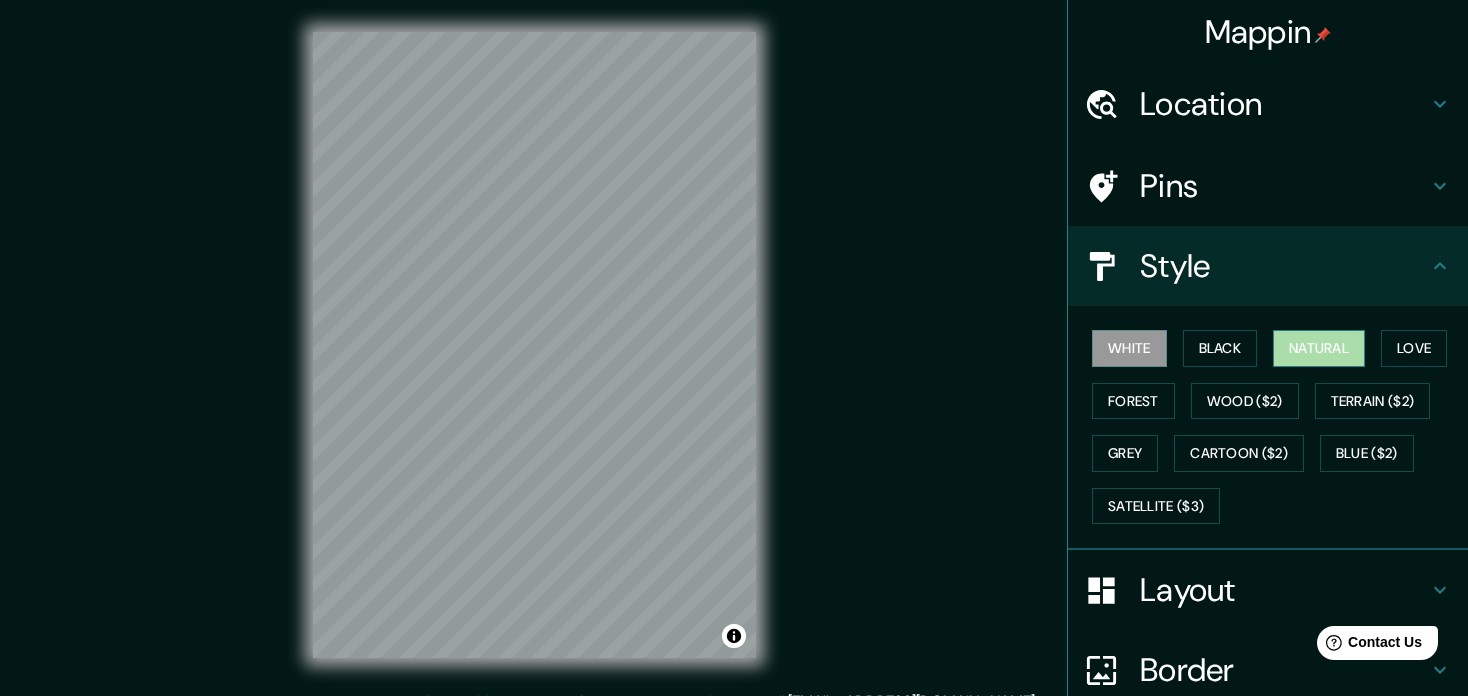click on "Natural" at bounding box center [1319, 348] 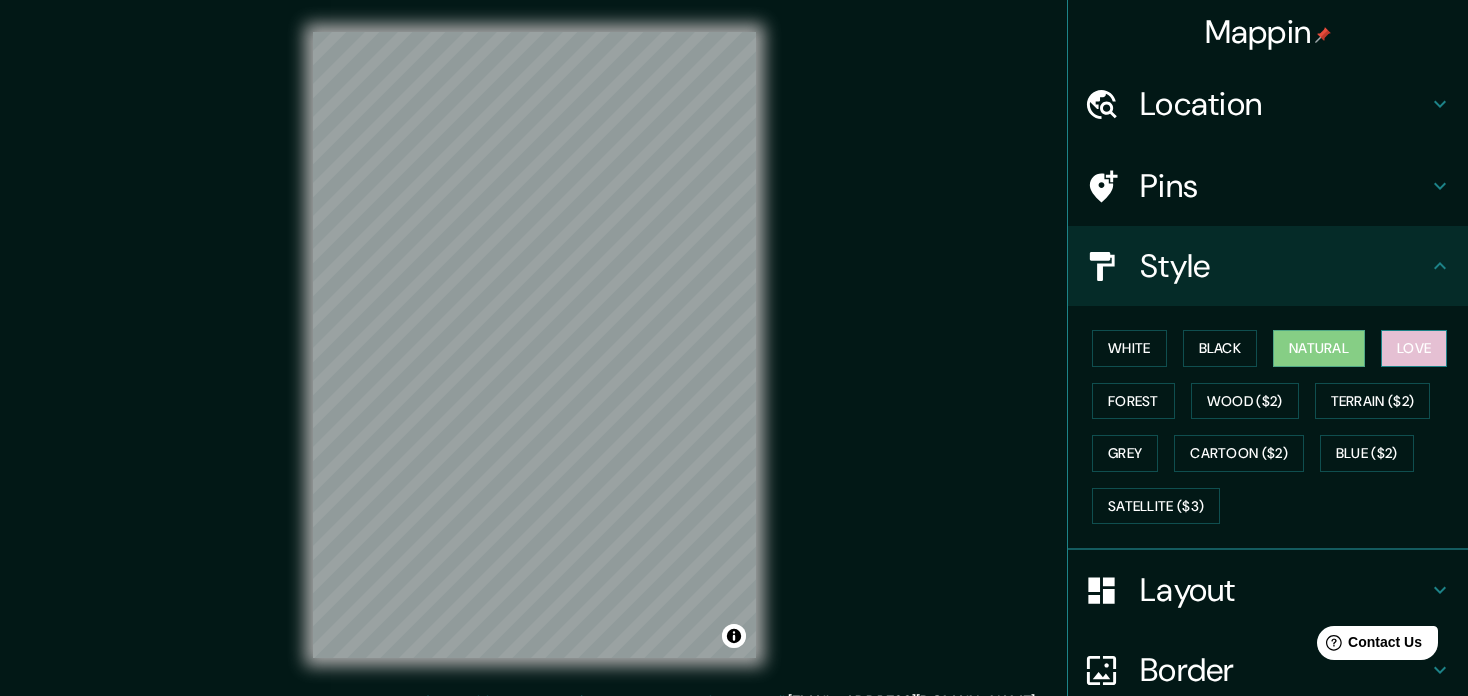 click on "Love" at bounding box center (1414, 348) 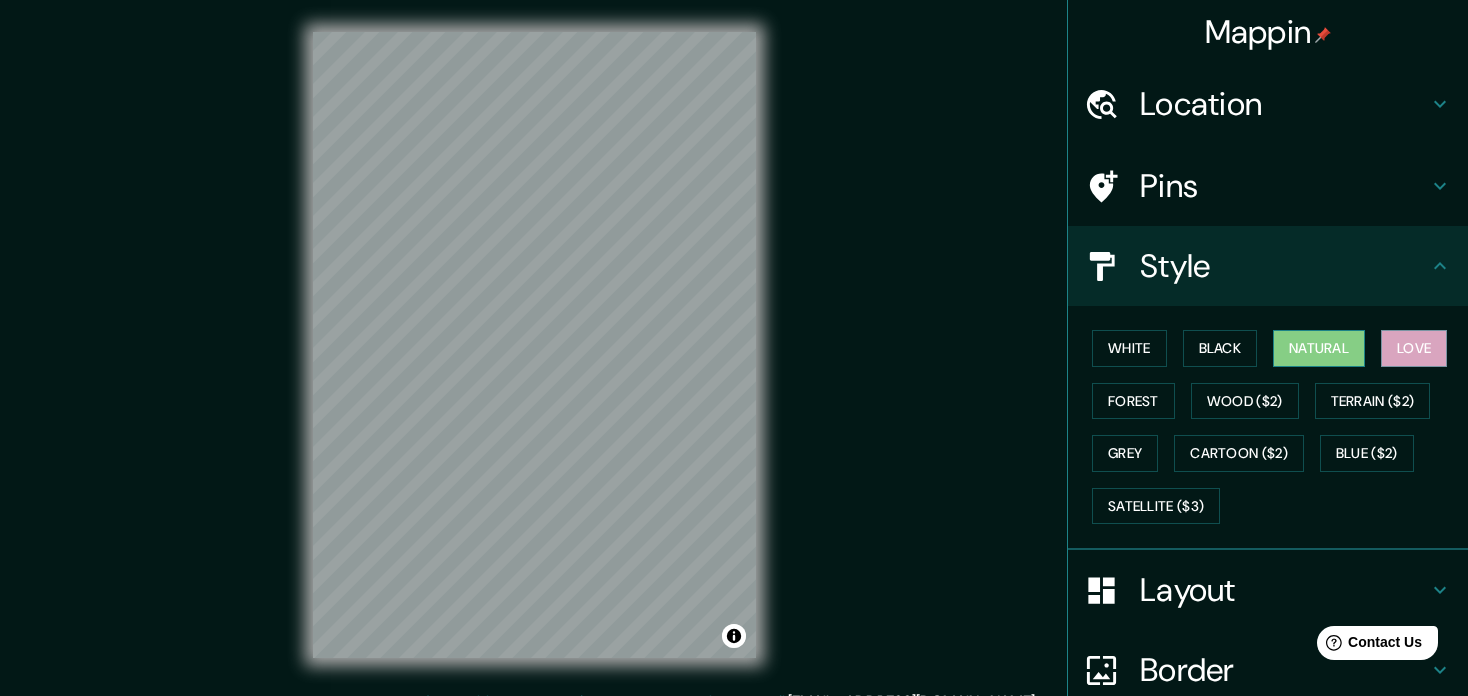 click on "Natural" at bounding box center [1319, 348] 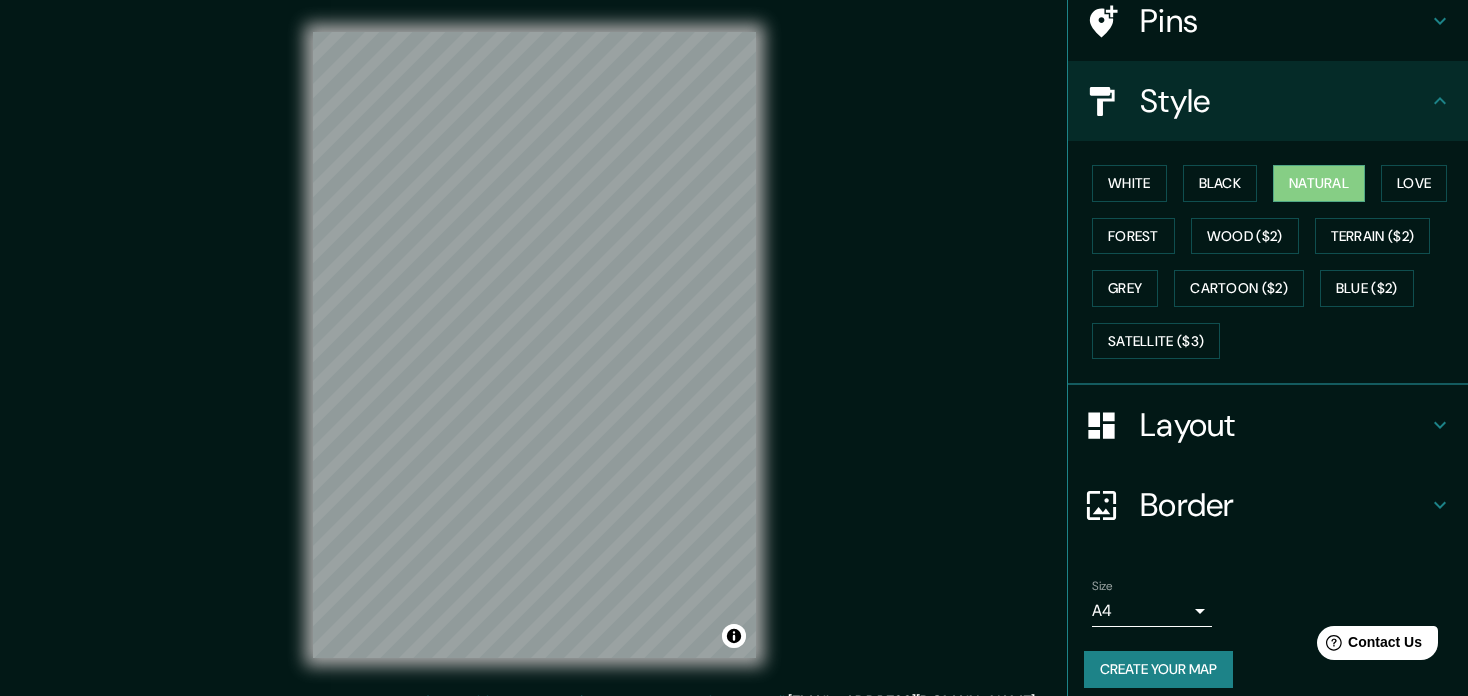 scroll, scrollTop: 177, scrollLeft: 0, axis: vertical 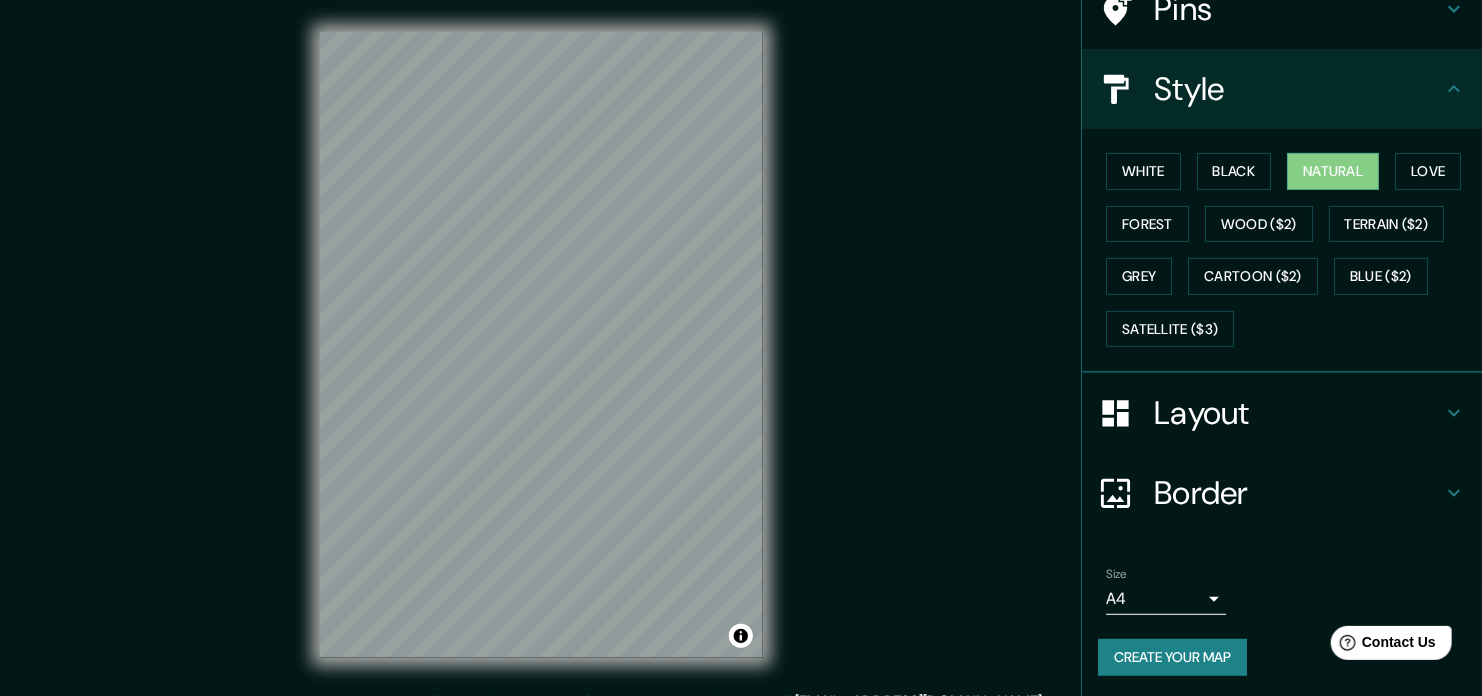 click on "Mappin Location [GEOGRAPHIC_DATA], [GEOGRAPHIC_DATA][PERSON_NAME], [GEOGRAPHIC_DATA] Pins Style White Black Natural Love Forest Wood ($2) Terrain ($2) Grey Cartoon ($2) Blue ($2) Satellite ($3) Layout Border Choose a border.  Hint : you can make layers of the frame opaque to create some cool effects. None Simple Transparent Fancy Size A4 single Create your map © Mapbox   © OpenStreetMap   Improve this map Any problems, suggestions, or concerns please email    [EMAIL_ADDRESS][DOMAIN_NAME] . . .         TRANSLATE with    x     en     English         Arabic Hebrew Polish     Bulgarian Hindi Portuguese     Catalan Hmong Daw Romanian     Chinese Simplified Hungarian Russian     Chinese Traditional Indonesian Slovak     Czech Italian Slovenian     Danish Japanese Spanish     Dutch Klingon Swedish     English Korean Thai     Estonian Latvian Turkish     Finnish Lithuanian Ukrainian     French Malay Urdu     German Maltese Vietnamese     Greek Norwegian Welsh     Haitian Creole Persian                                           TRANSLATE with" at bounding box center (741, 348) 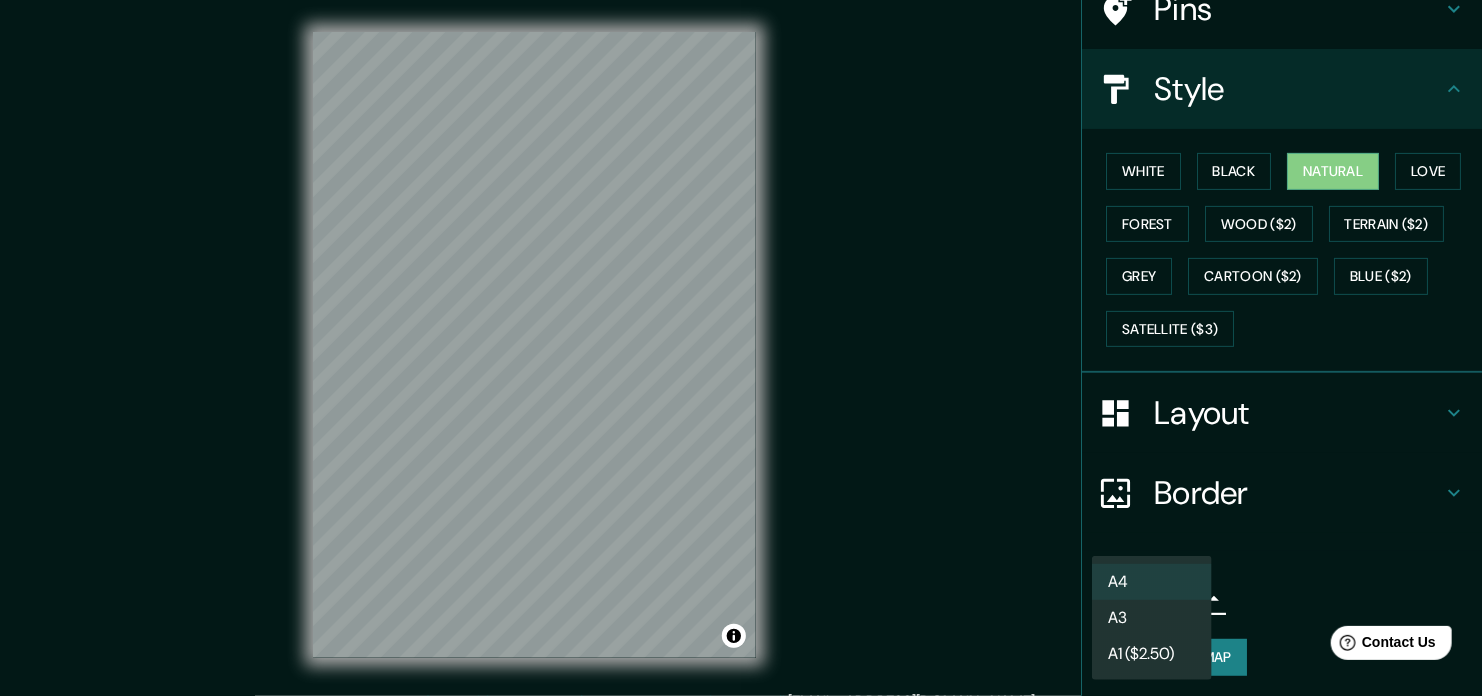 click at bounding box center [741, 348] 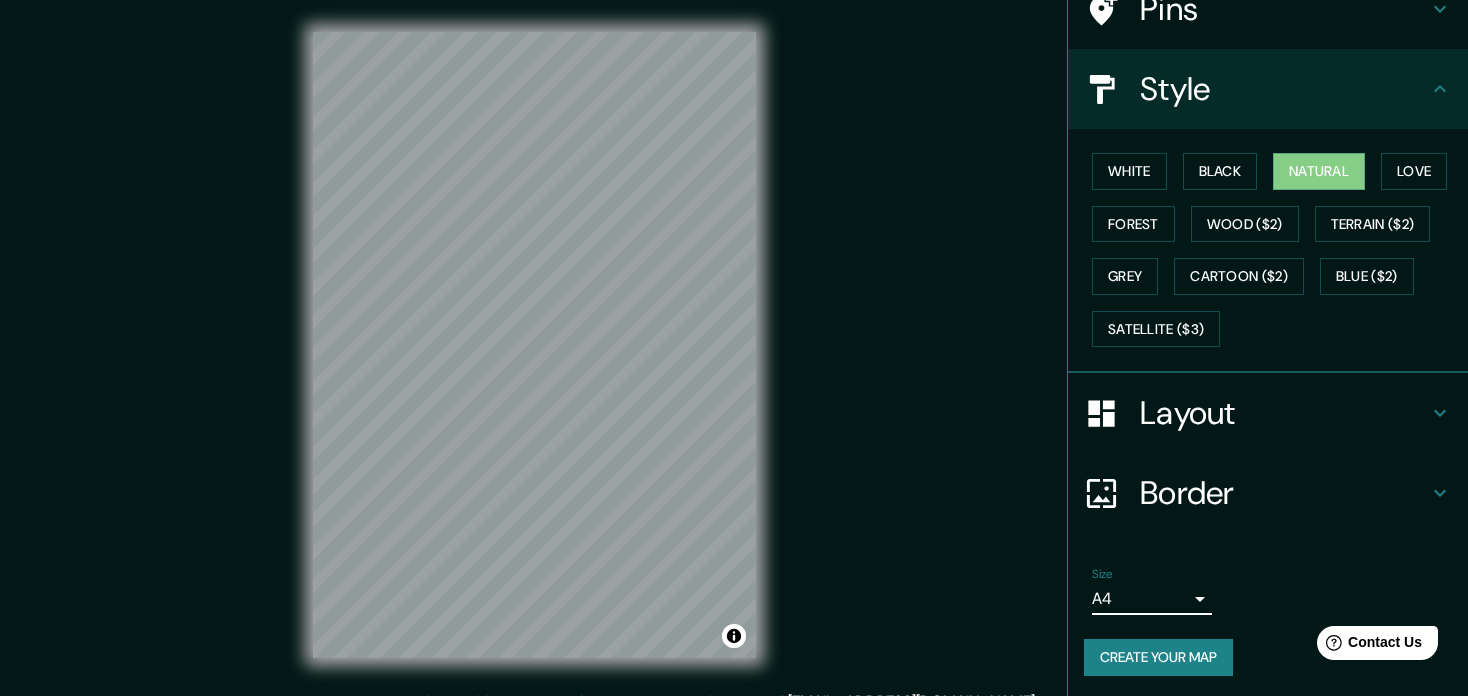 click on "Layout" at bounding box center (1284, 413) 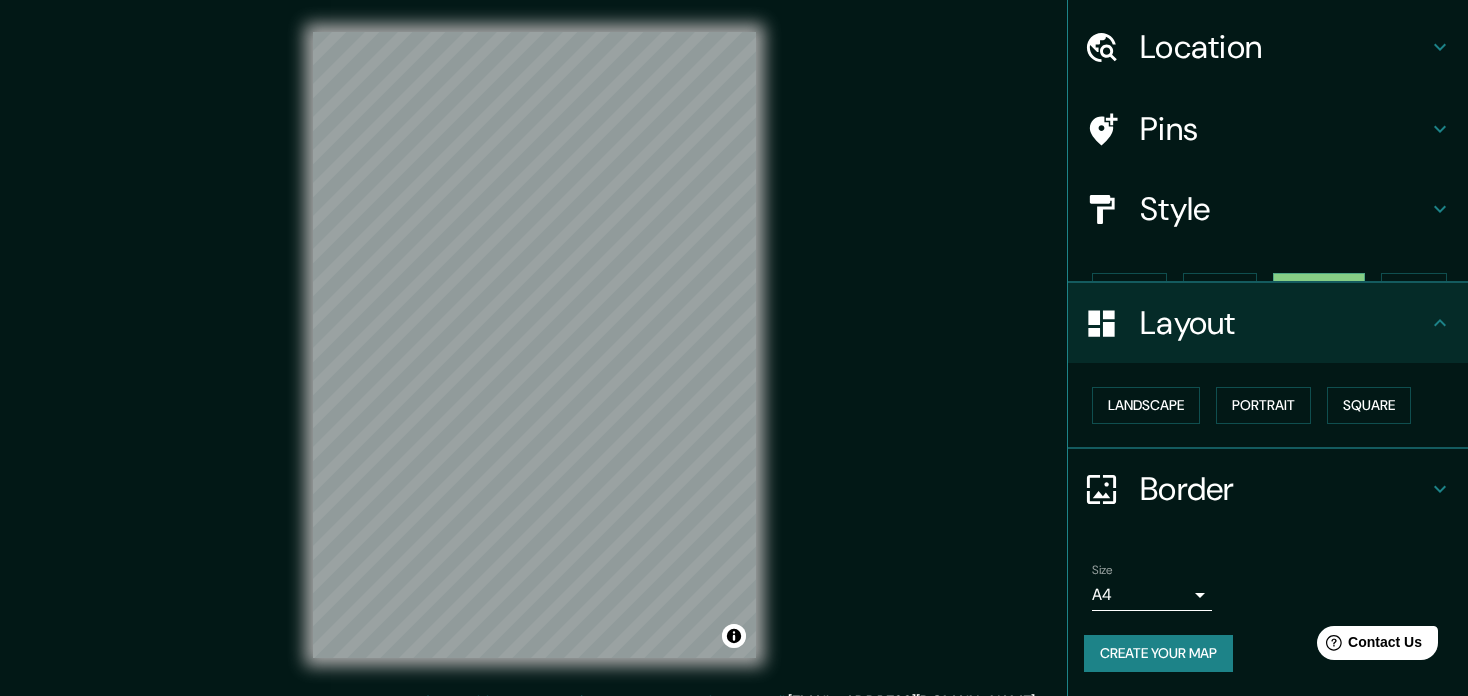 scroll, scrollTop: 21, scrollLeft: 0, axis: vertical 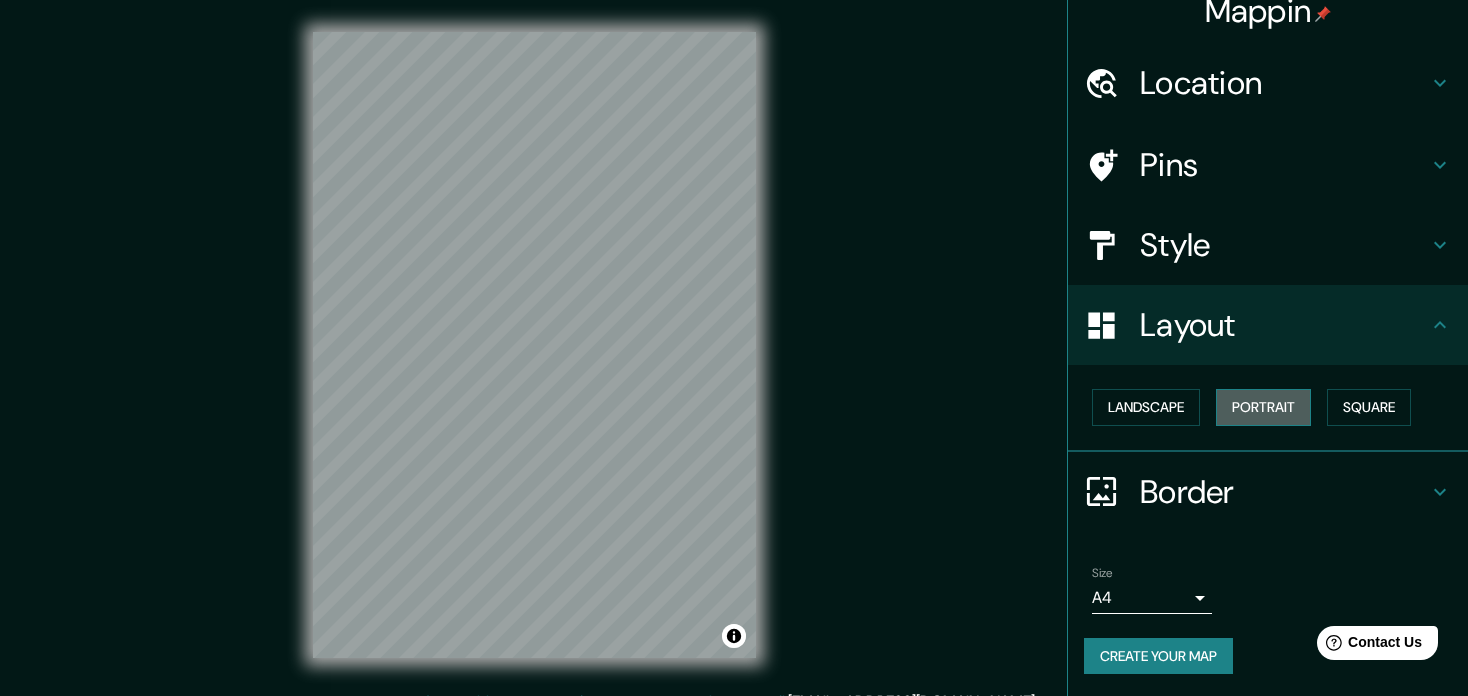 click on "Portrait" at bounding box center (1263, 407) 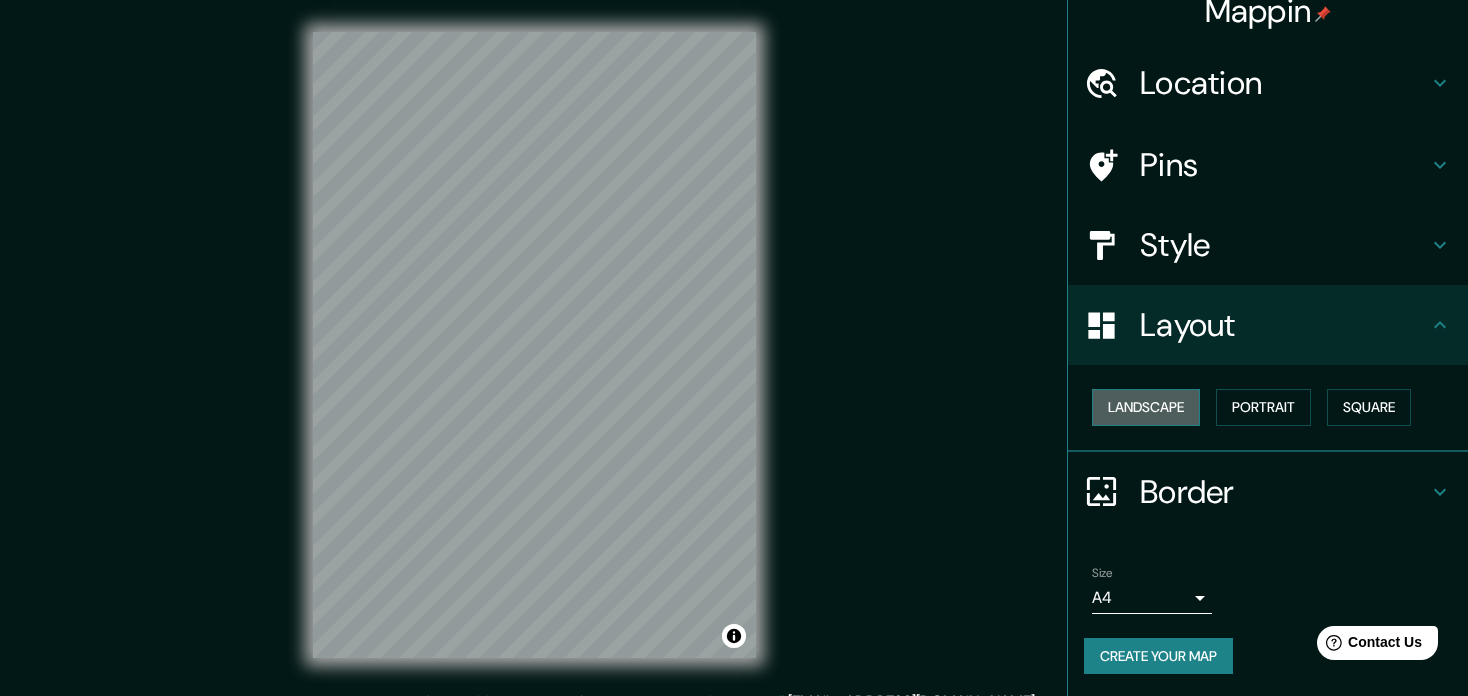 click on "Landscape" at bounding box center (1146, 407) 